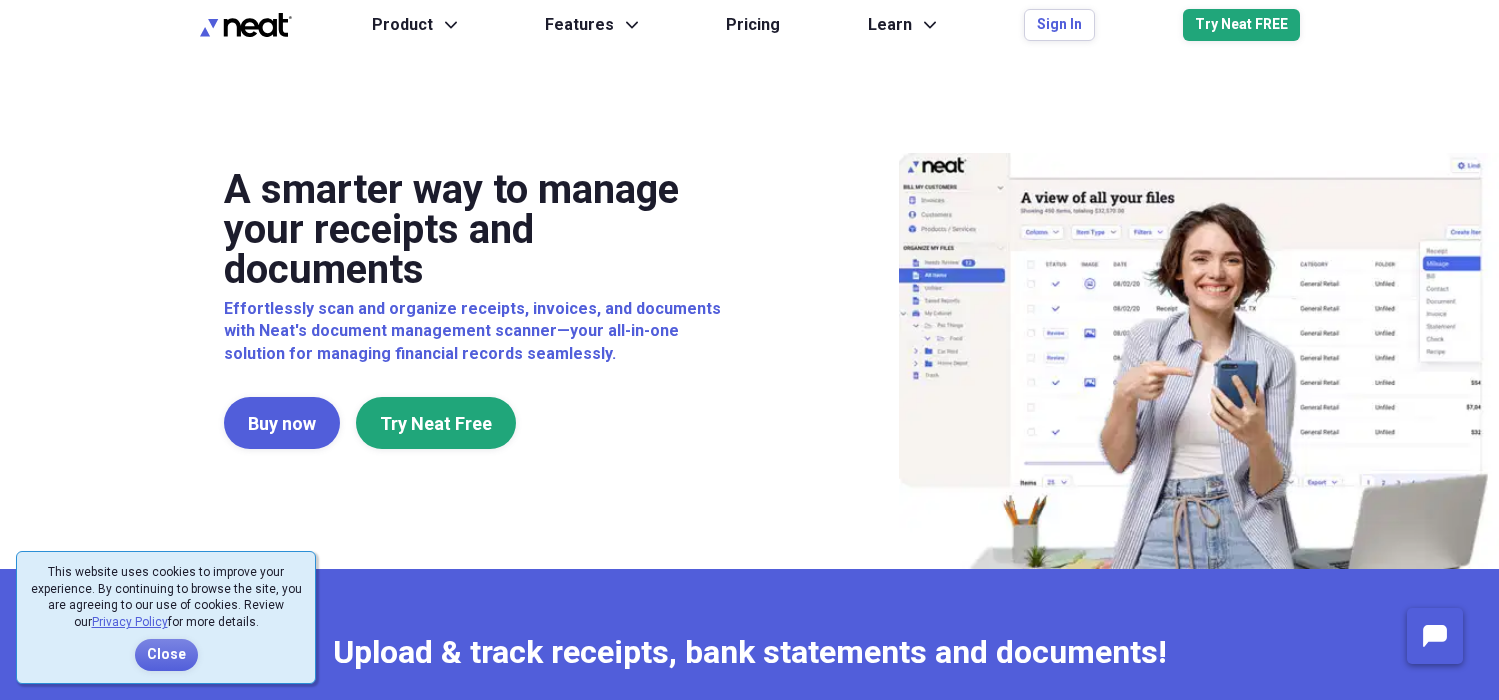 scroll, scrollTop: 0, scrollLeft: 0, axis: both 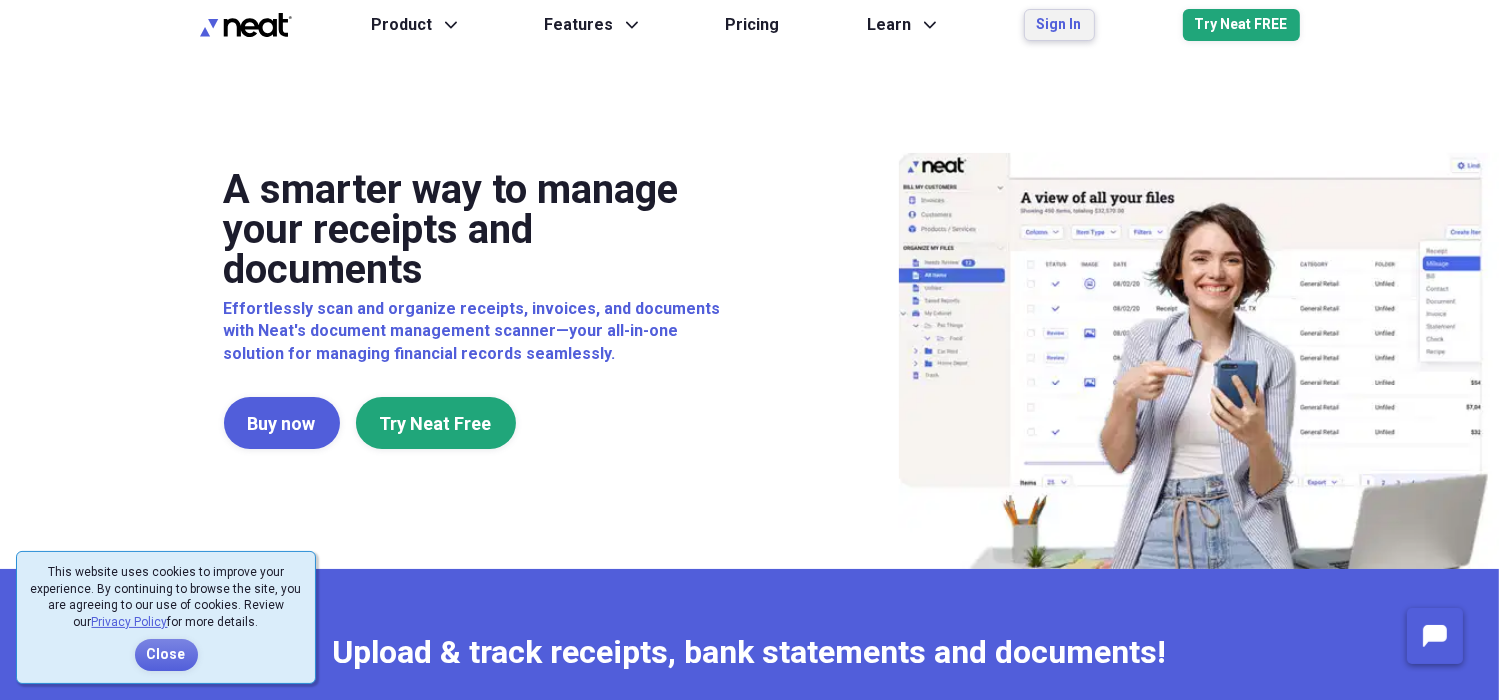 click on "Sign In" at bounding box center (1059, 25) 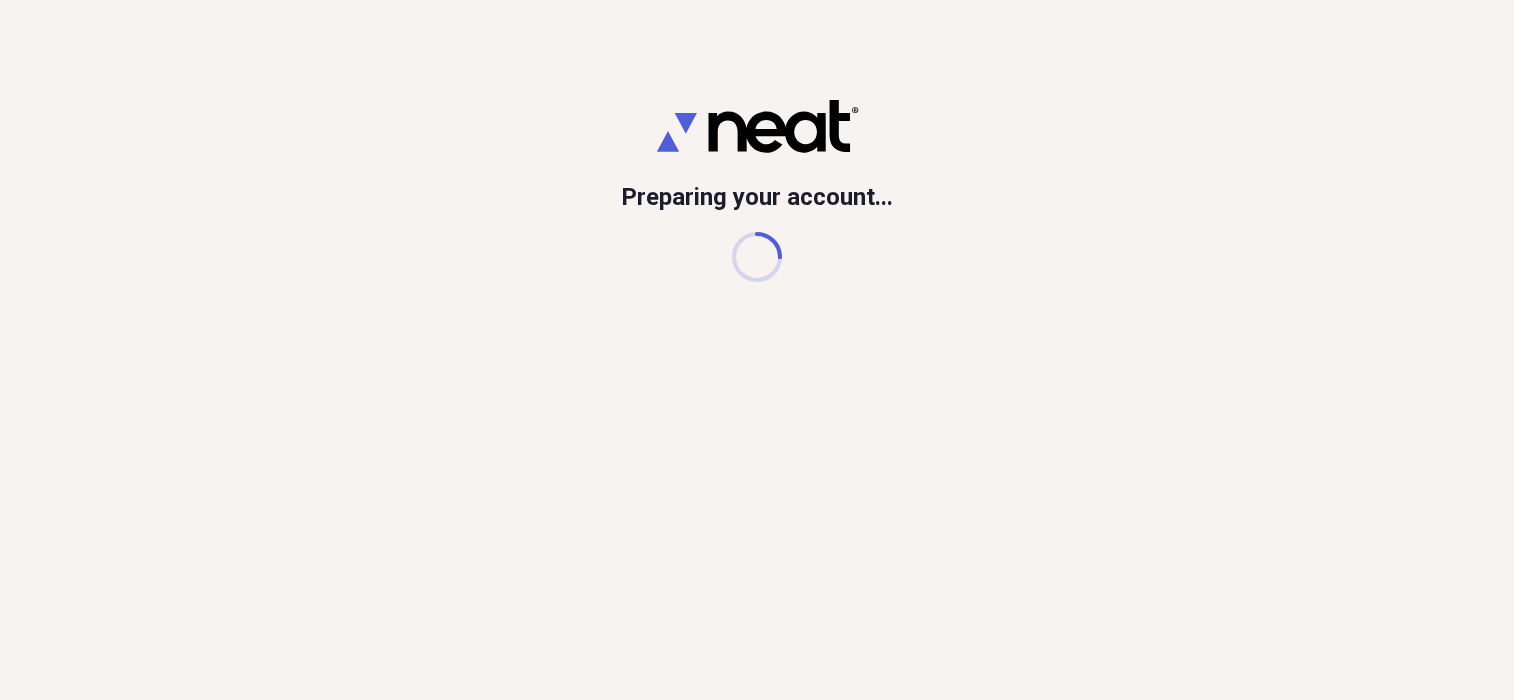 scroll, scrollTop: 0, scrollLeft: 0, axis: both 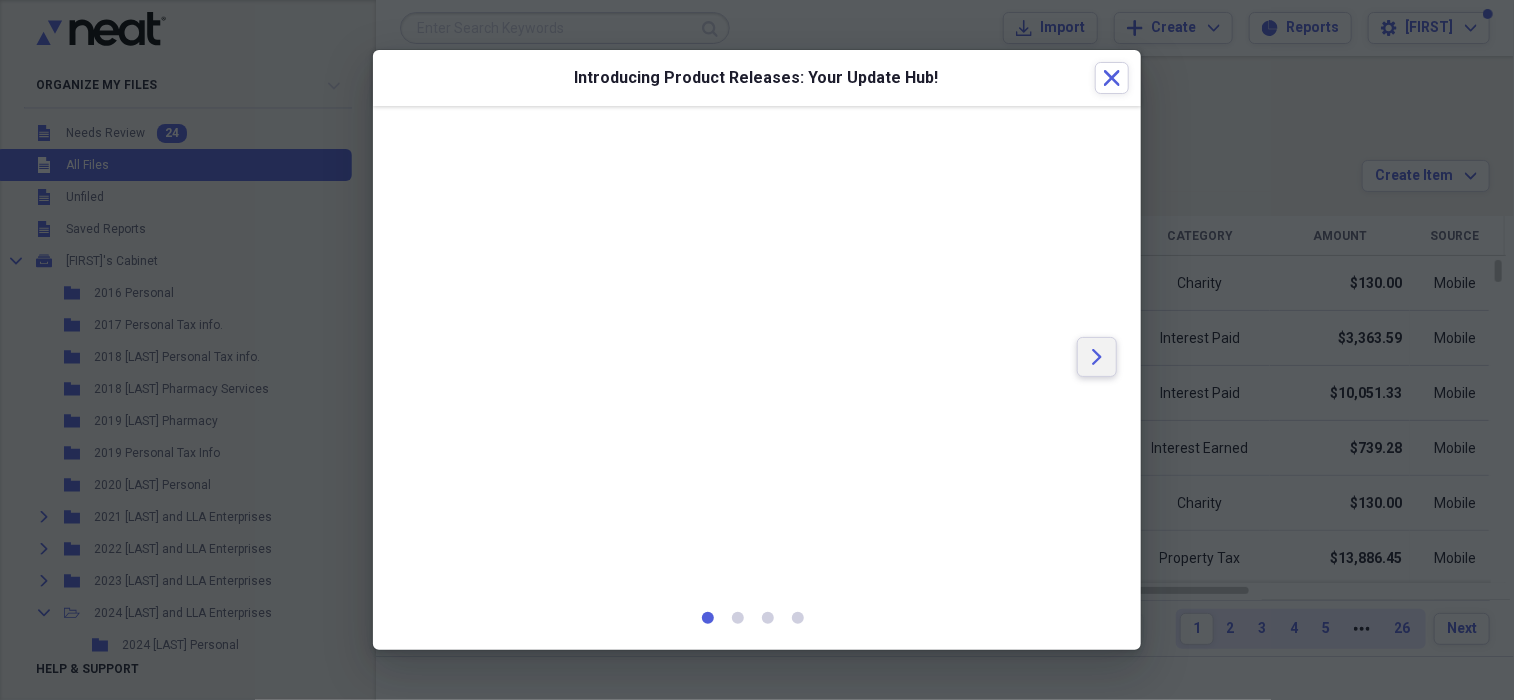 click on "Arrow" at bounding box center [1097, 357] 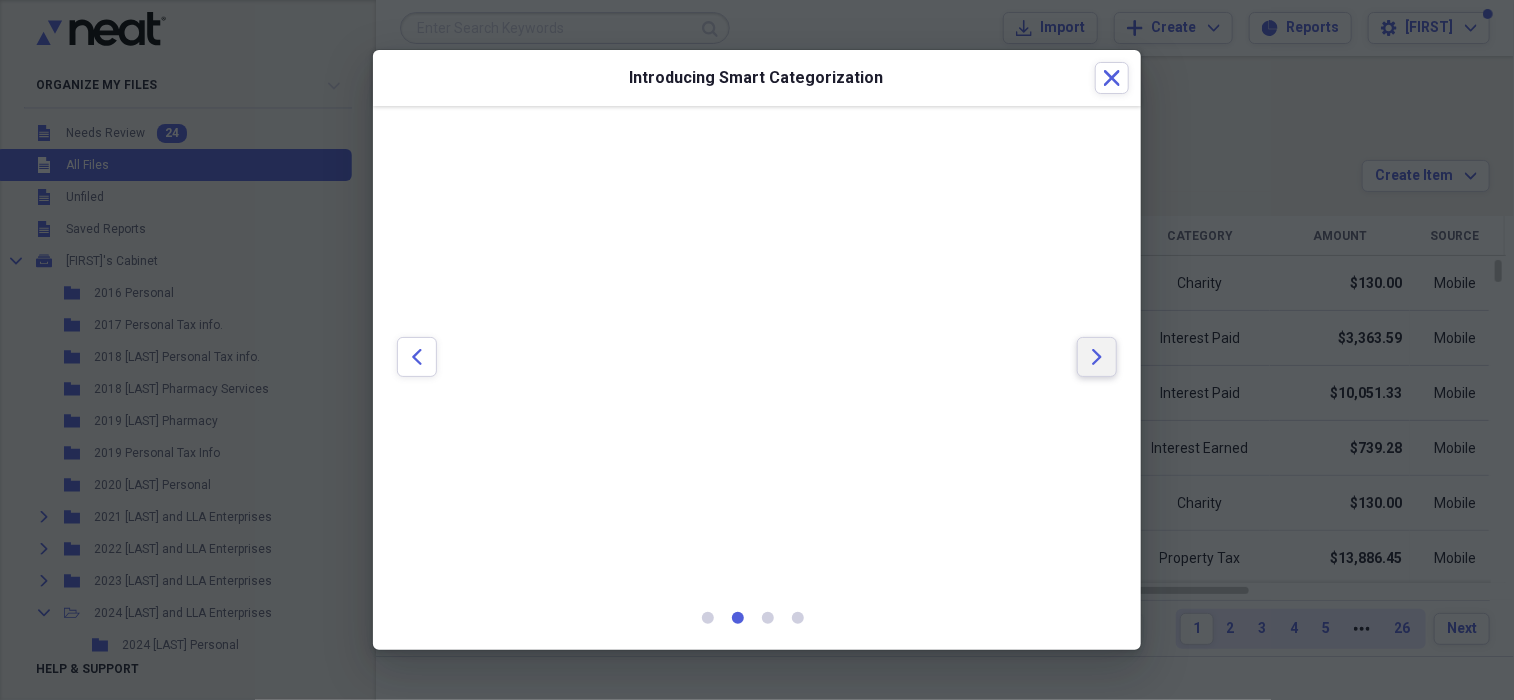 click on "Arrow" at bounding box center [1097, 357] 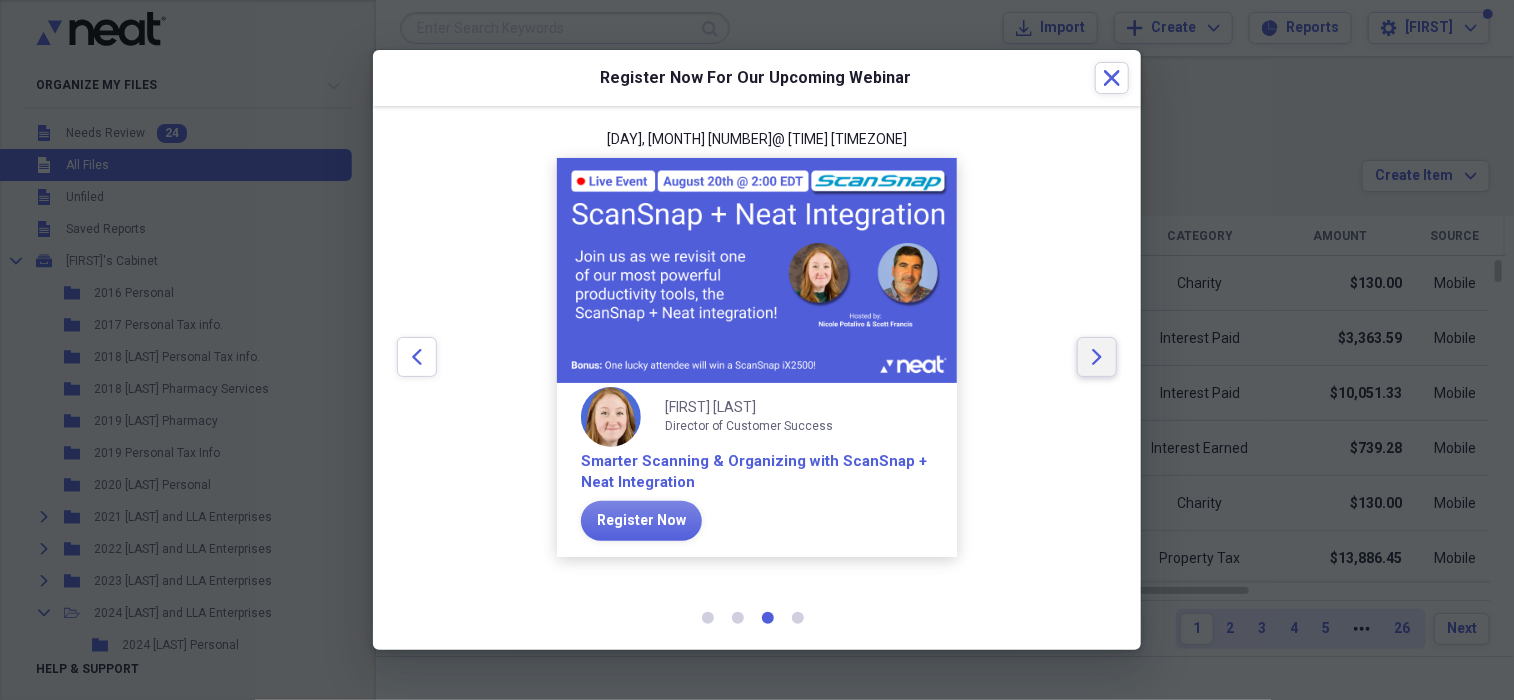 click on "Arrow" at bounding box center (1097, 357) 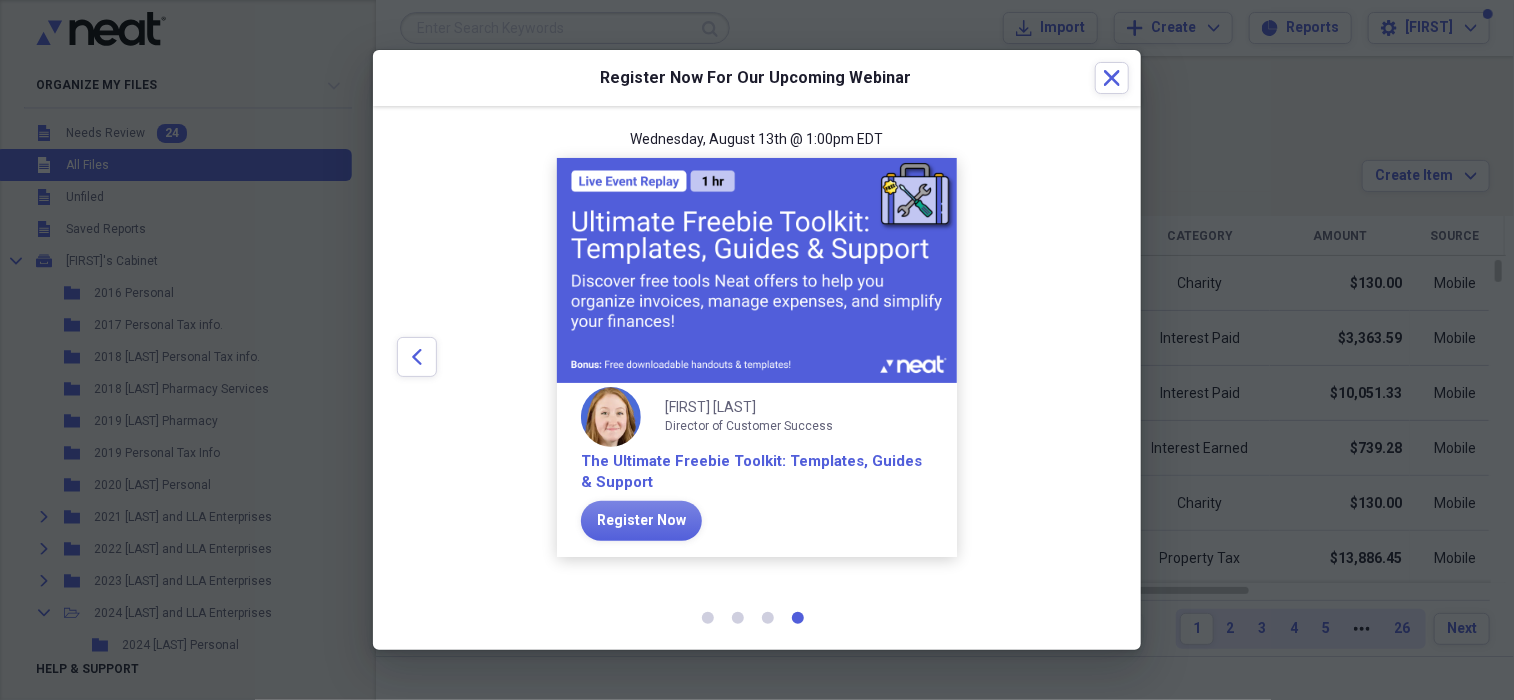 click at bounding box center [1097, 357] 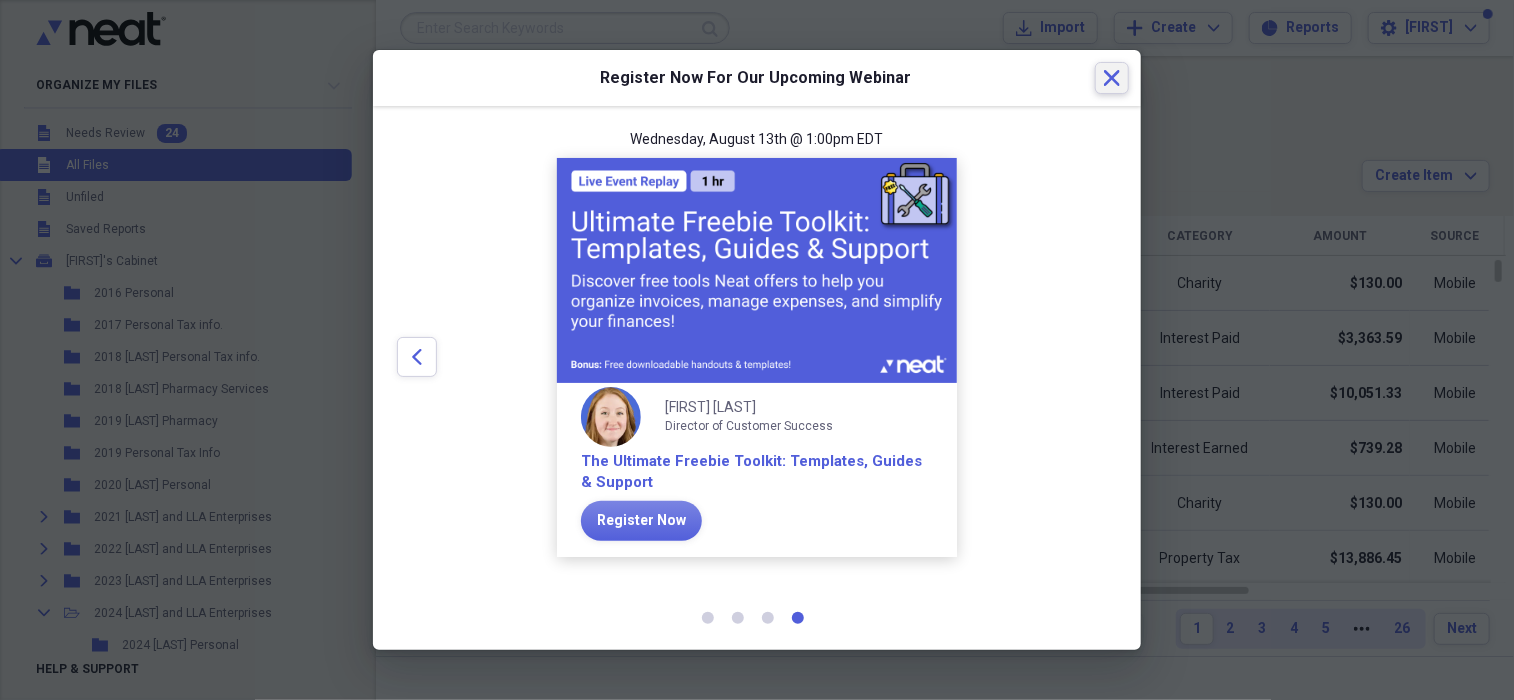 click 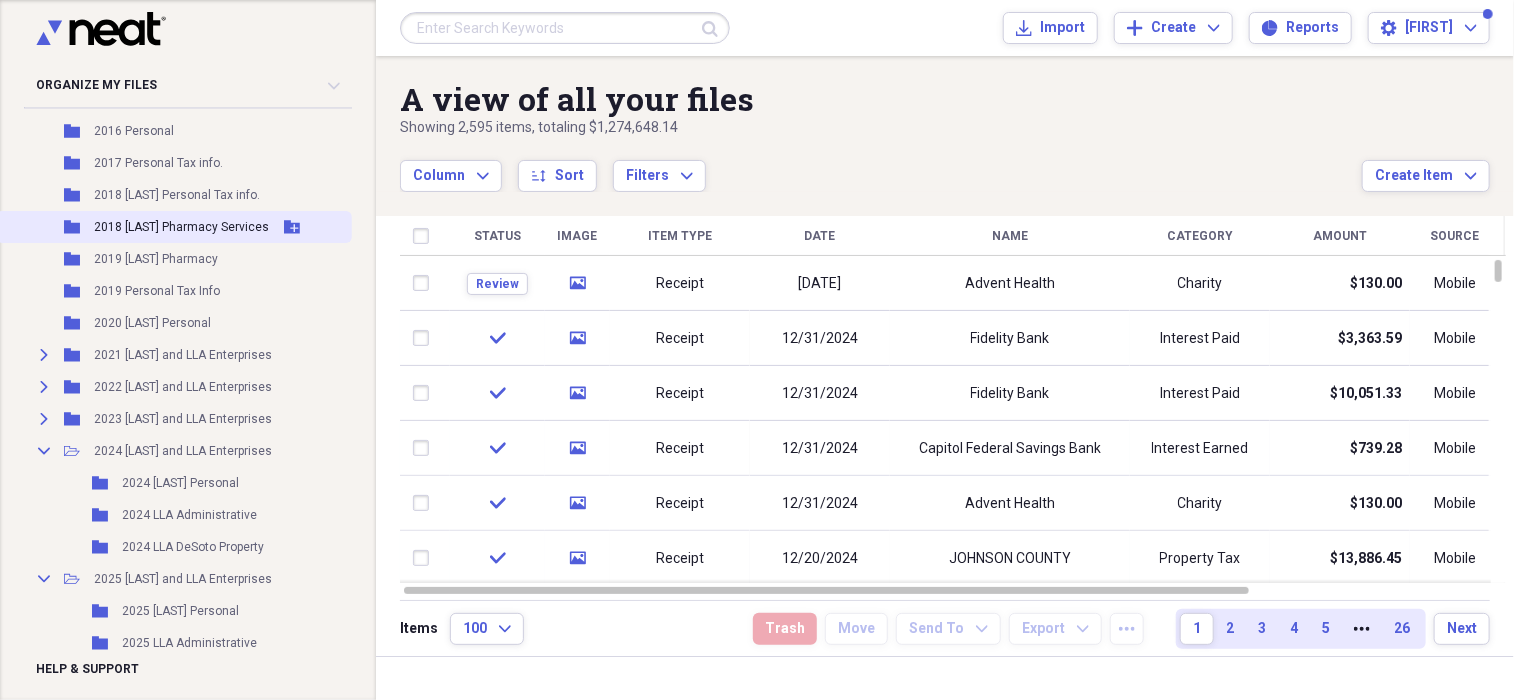 scroll, scrollTop: 280, scrollLeft: 0, axis: vertical 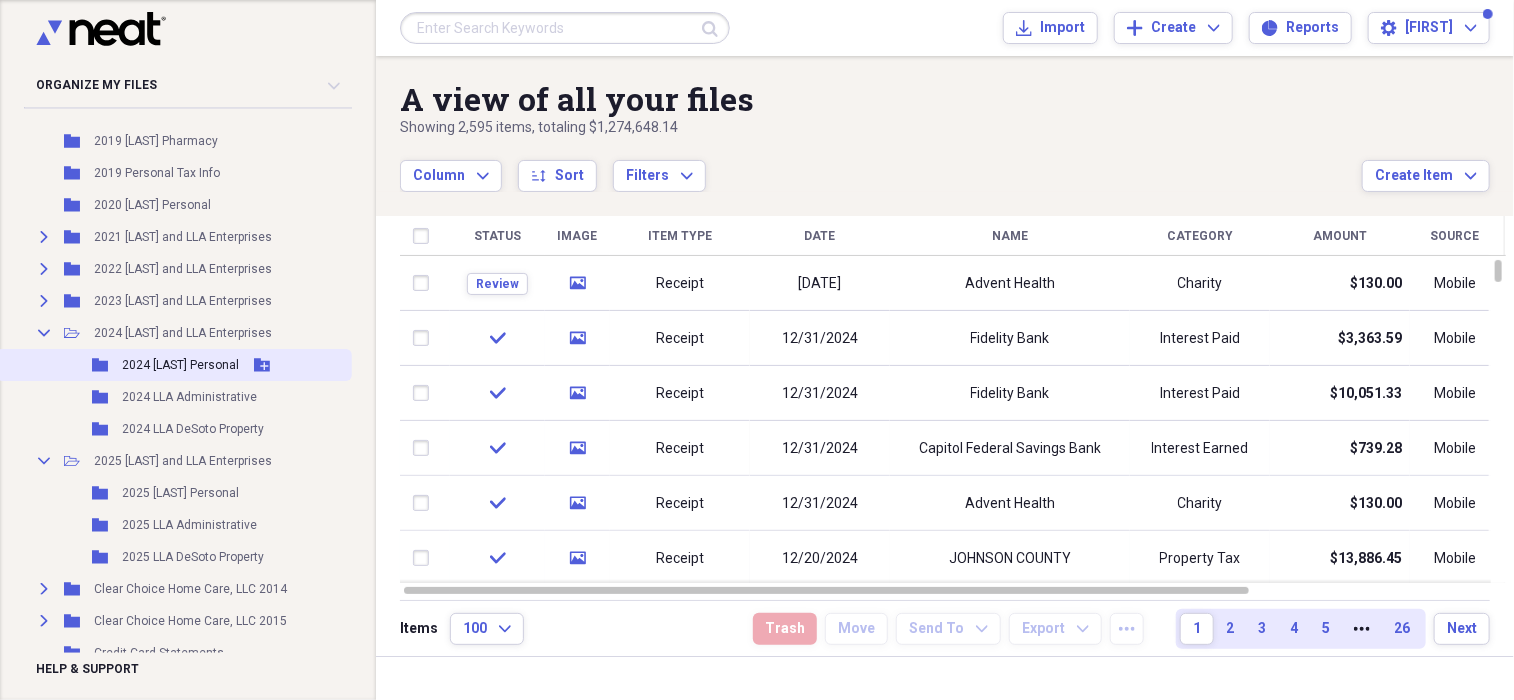 click on "Folder 2024 [LAST] Personal Add Folder" at bounding box center [174, 365] 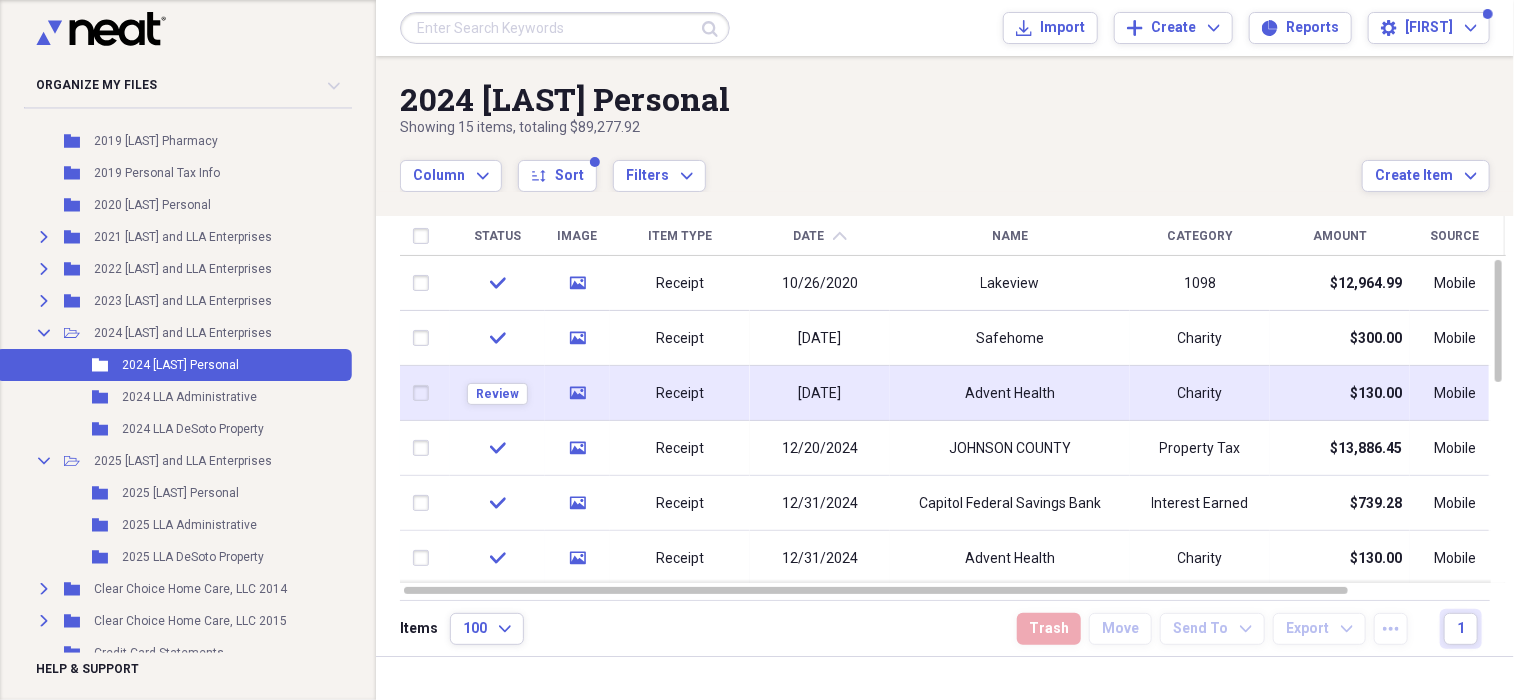 click on "Advent Health" at bounding box center [1010, 394] 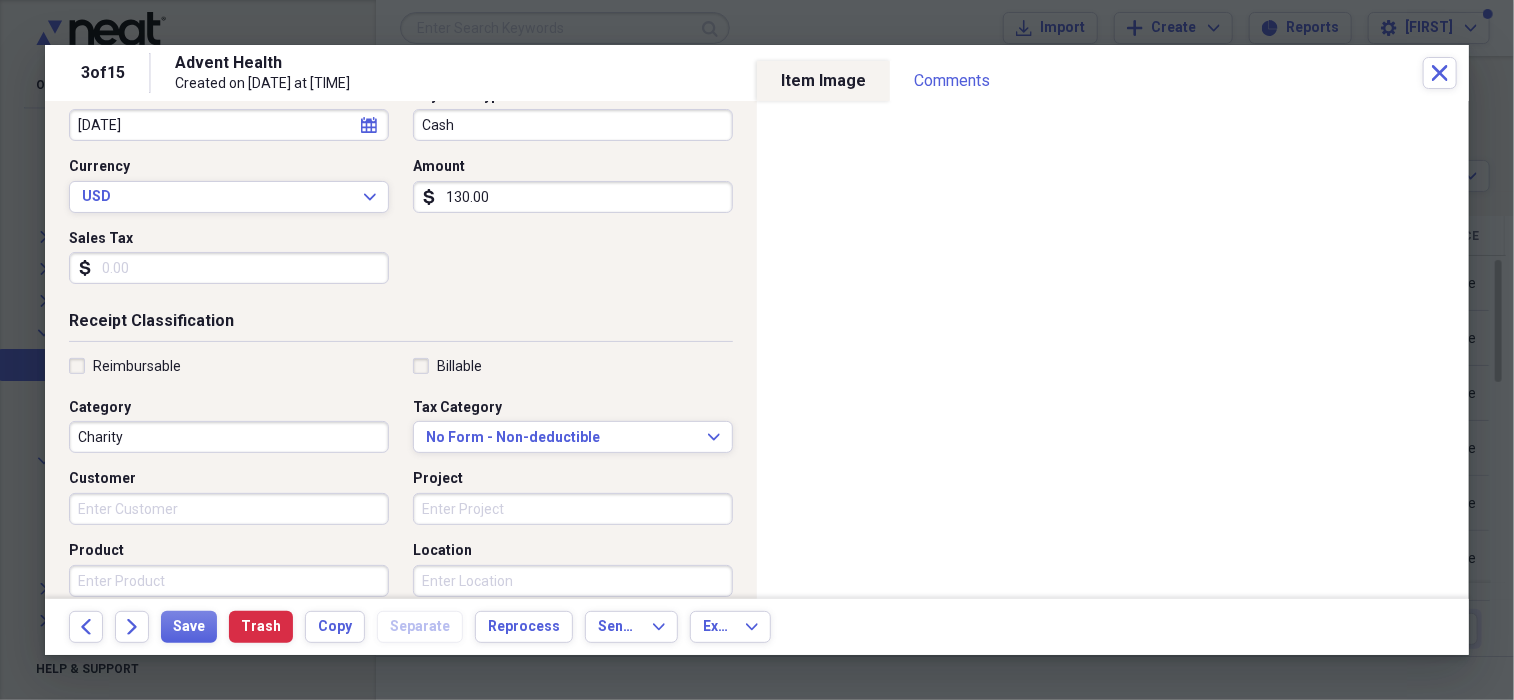 scroll, scrollTop: 234, scrollLeft: 0, axis: vertical 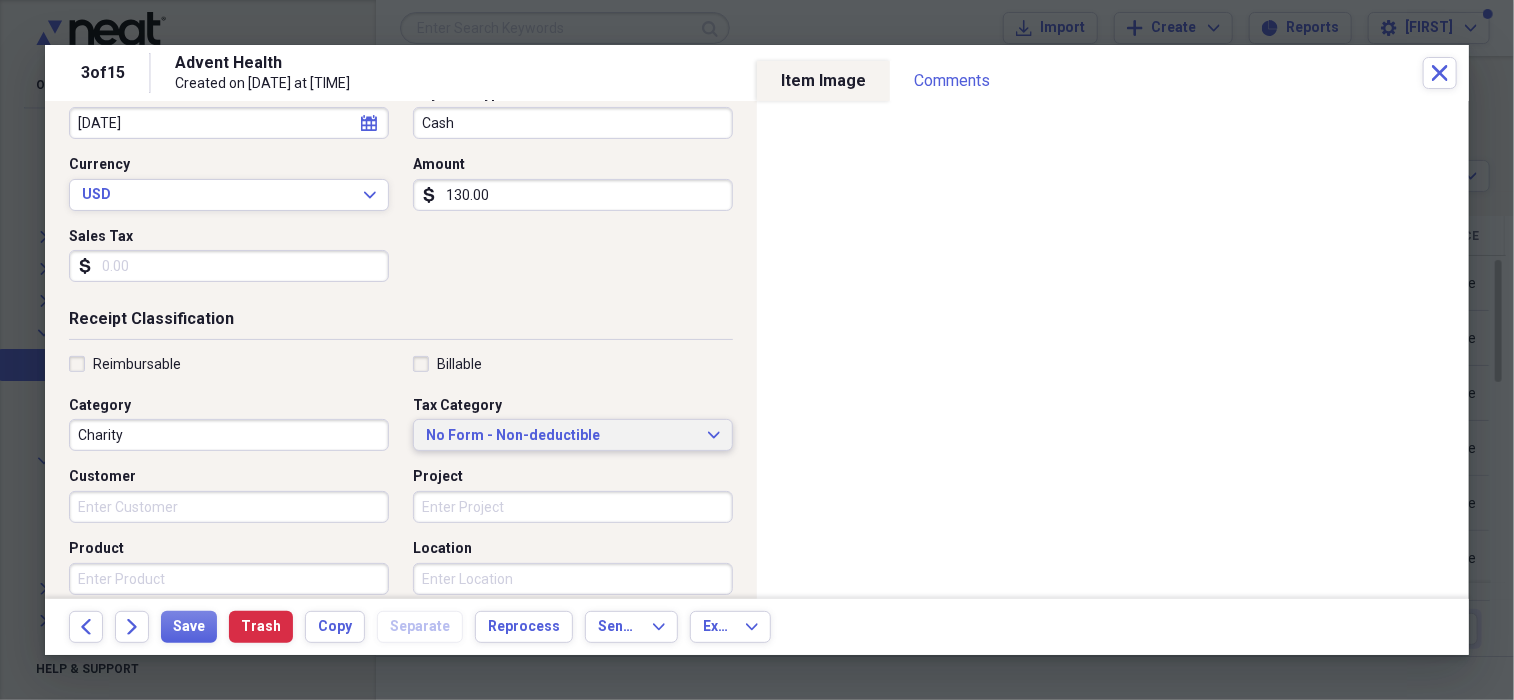 click on "No Form - Non-deductible" at bounding box center (561, 436) 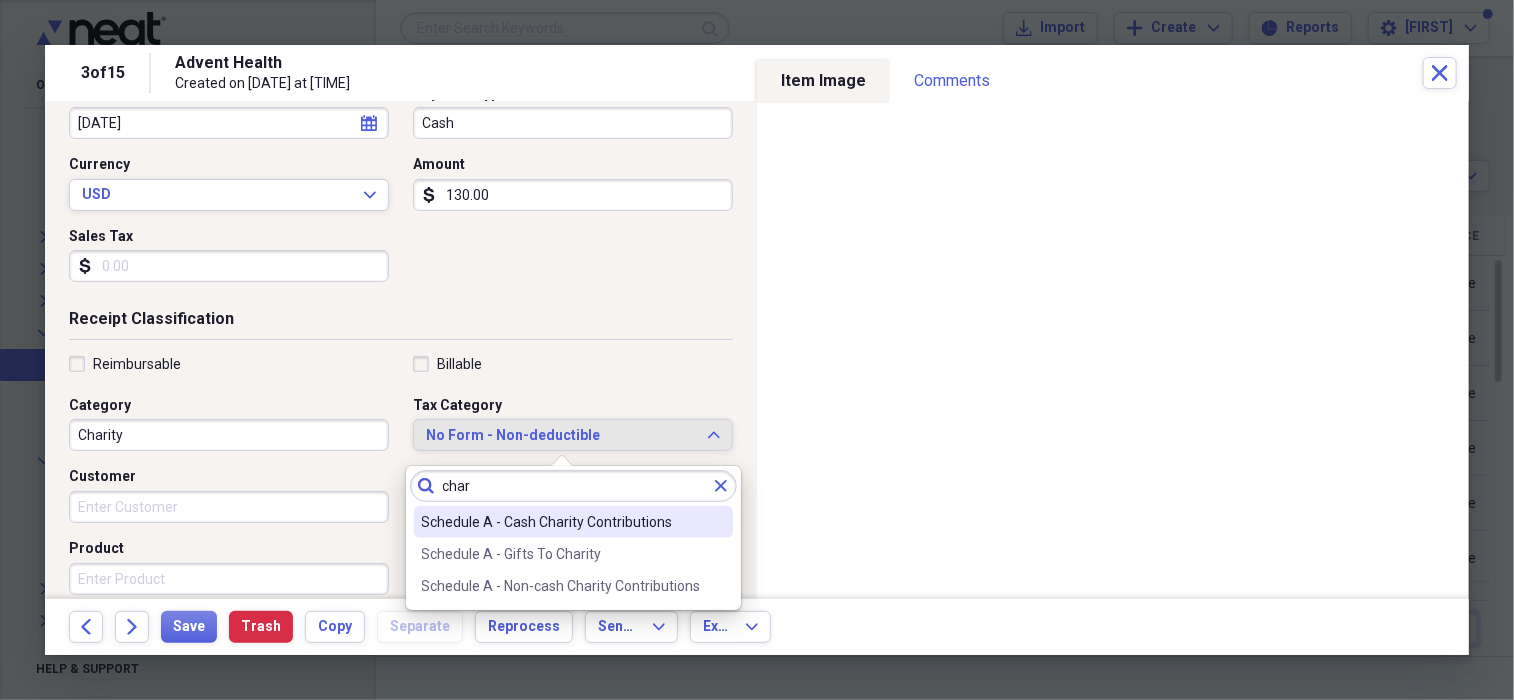 type on "char" 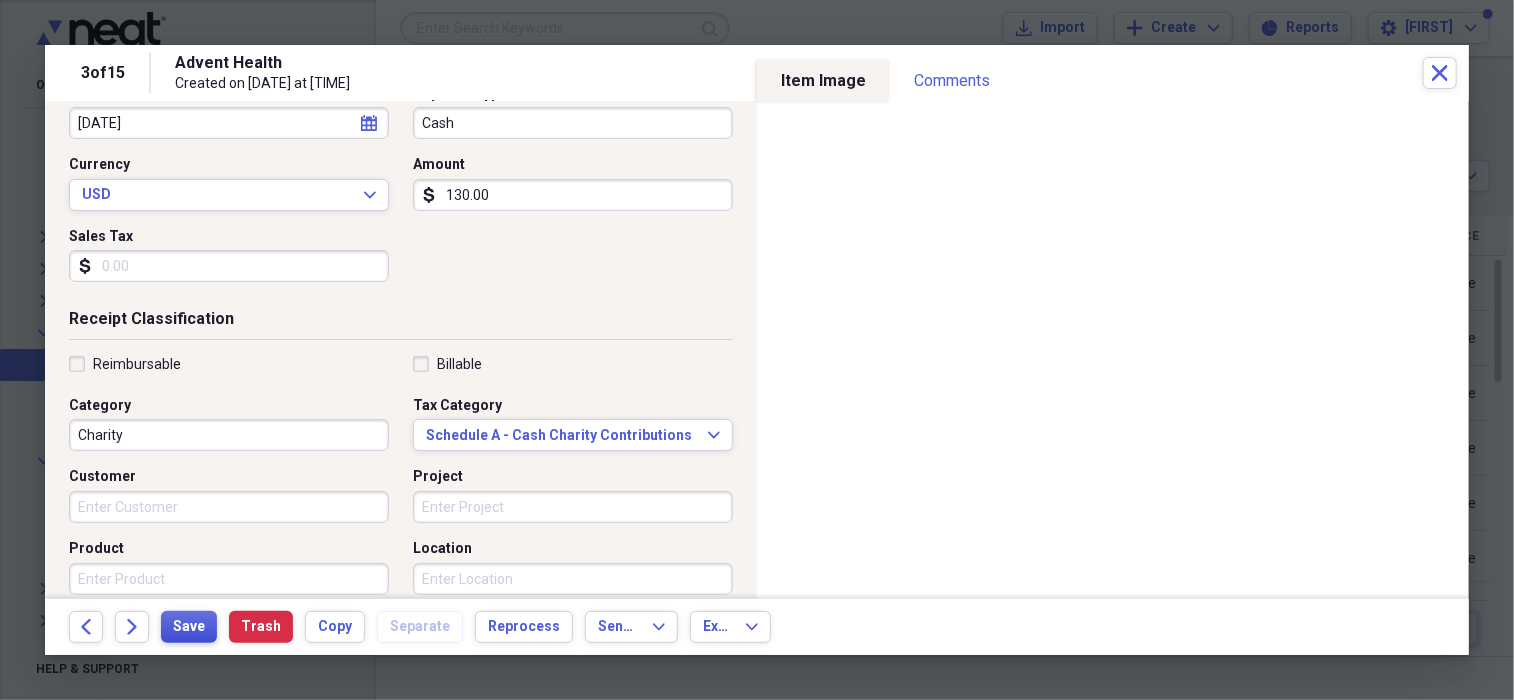click on "Save" at bounding box center [189, 627] 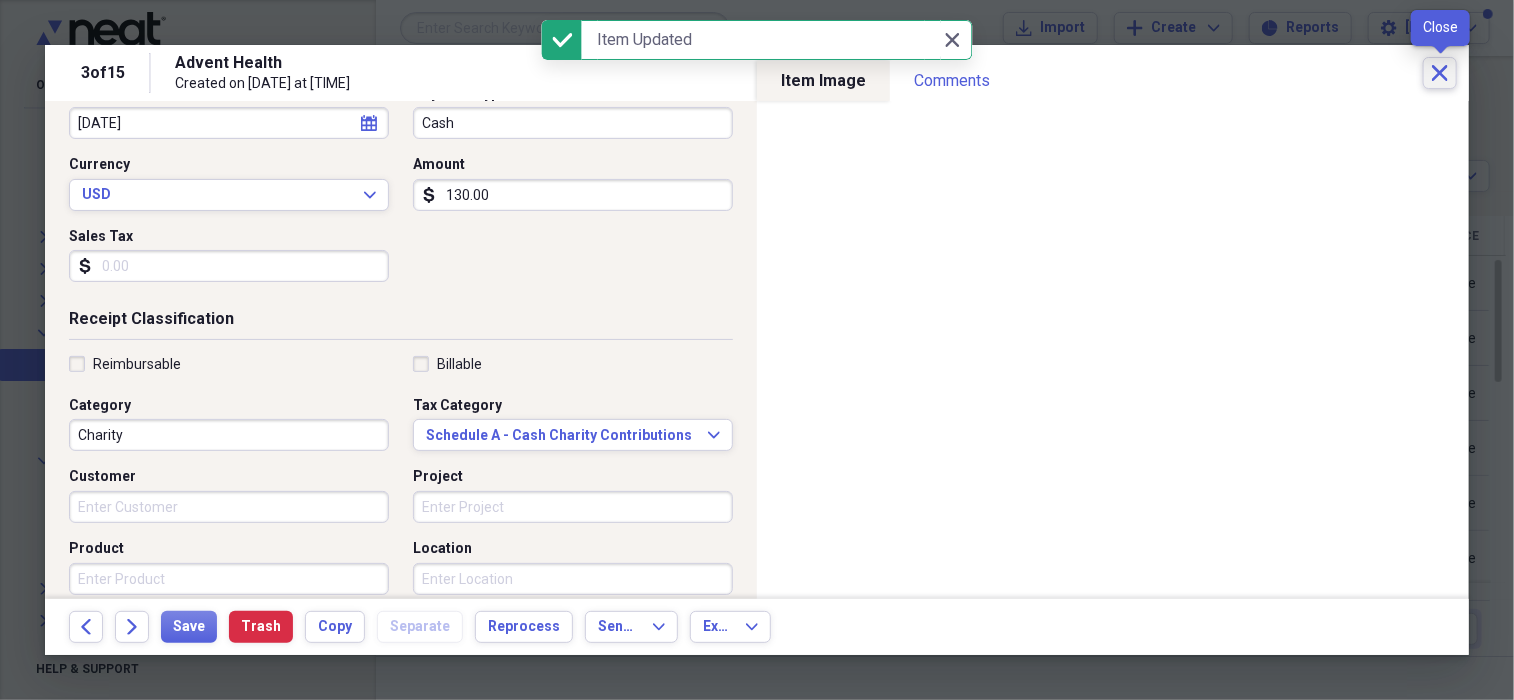 click 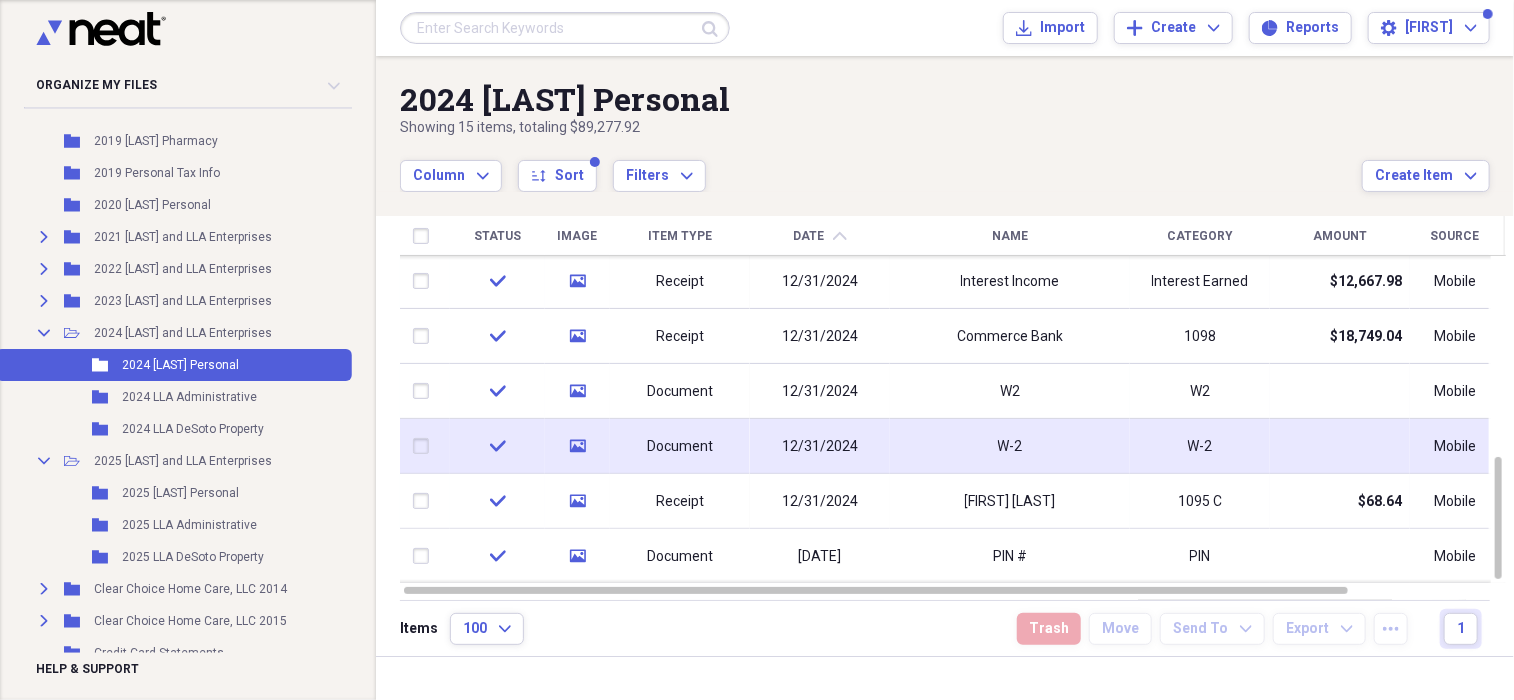 click on "W-2" at bounding box center (1010, 447) 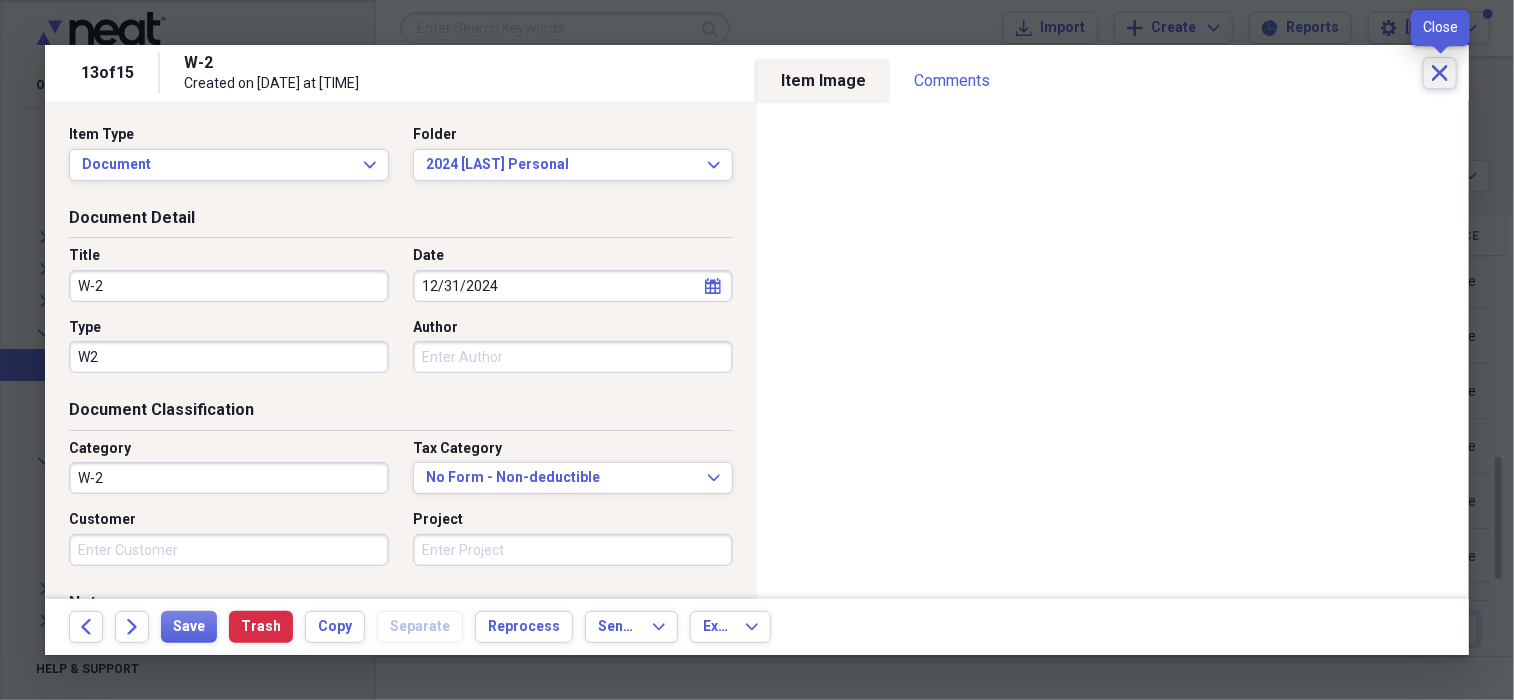 click on "Close" 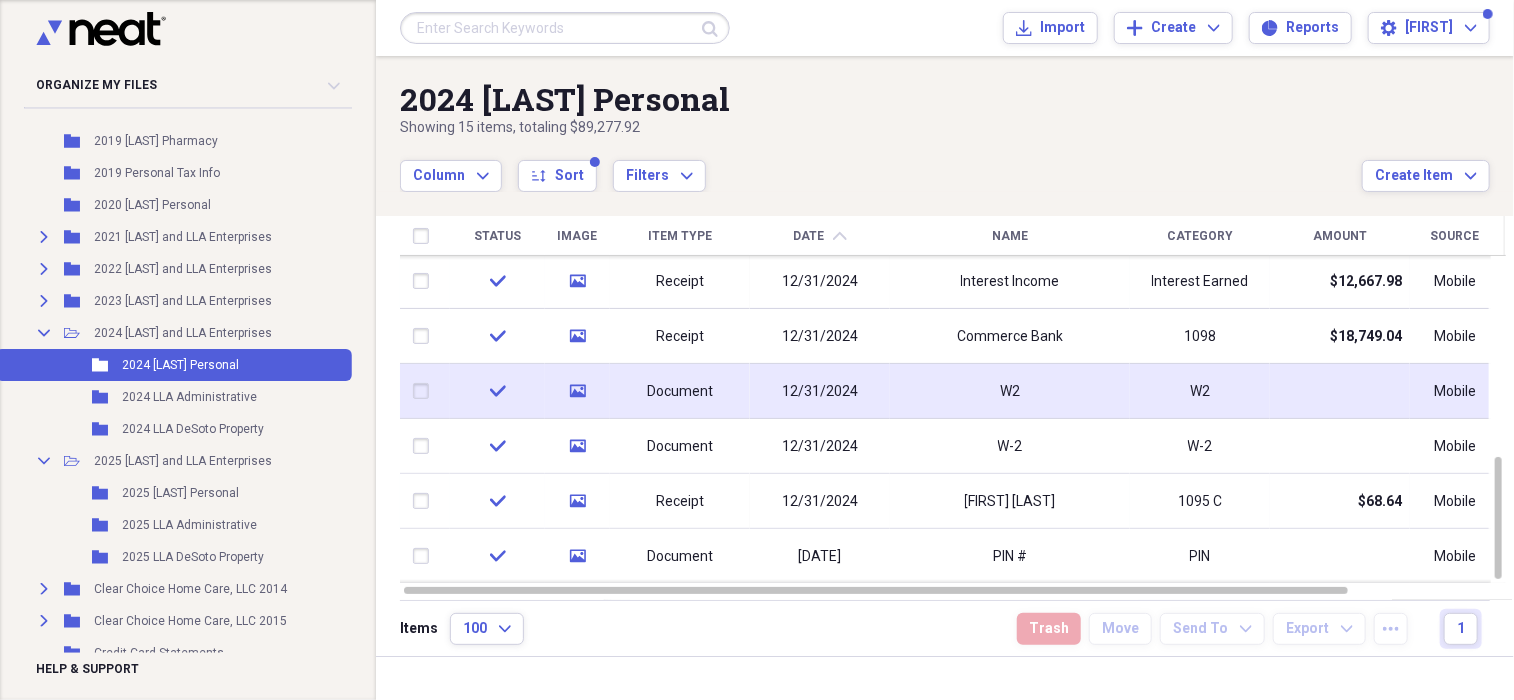 click on "W2" at bounding box center (1010, 391) 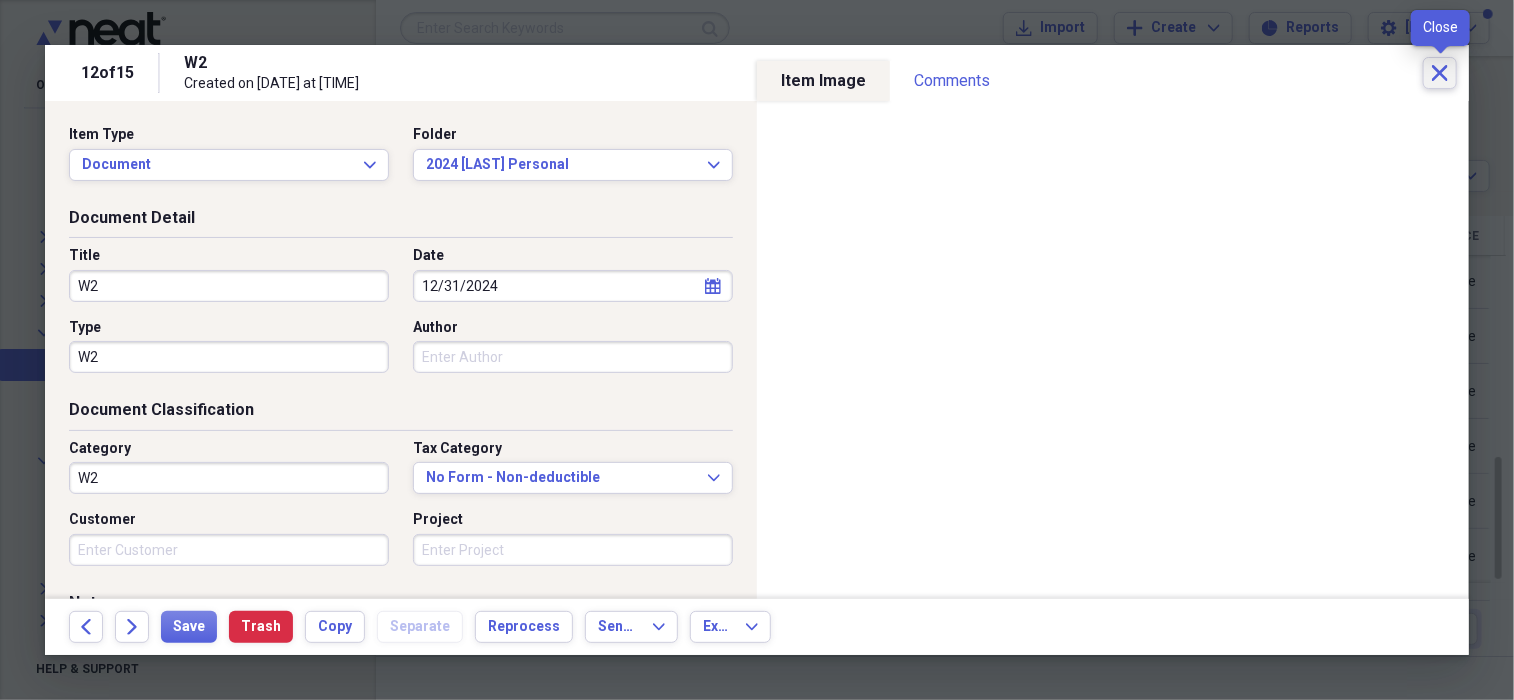 click 